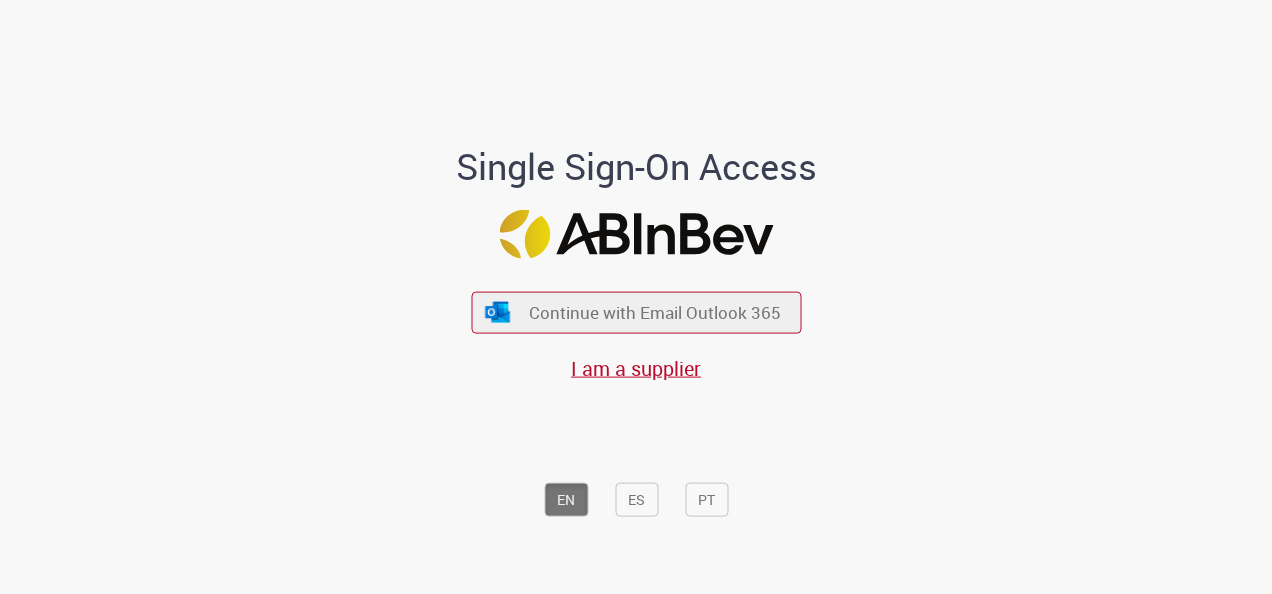 scroll, scrollTop: 0, scrollLeft: 0, axis: both 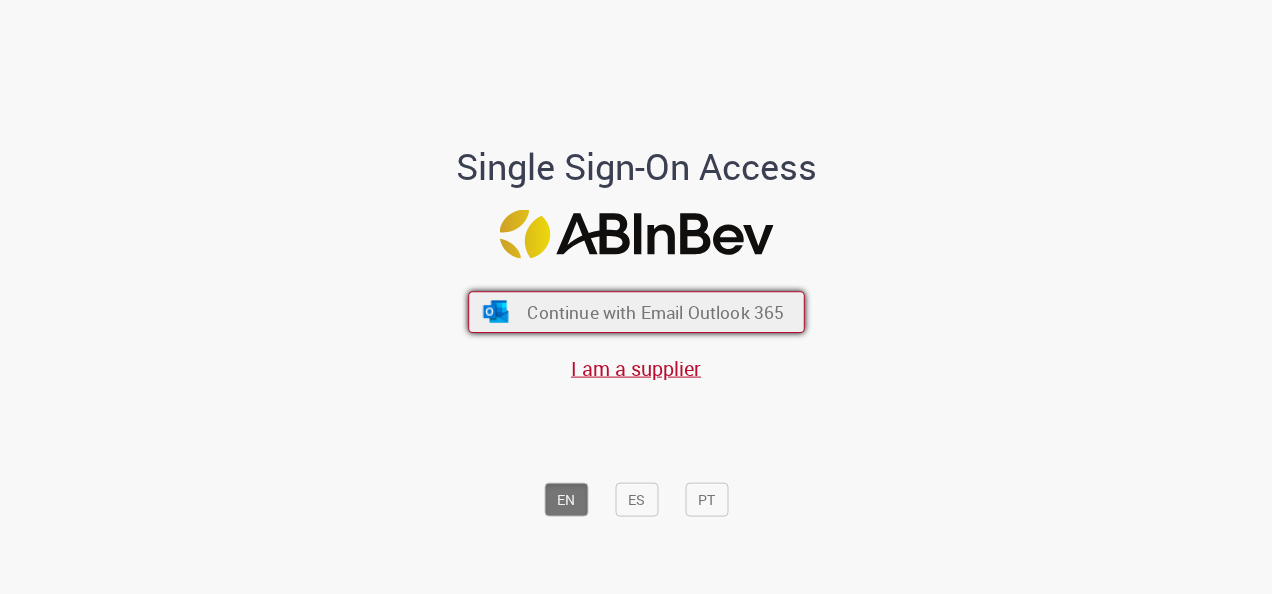 click on "Continue with Email Outlook 365" at bounding box center [636, 312] 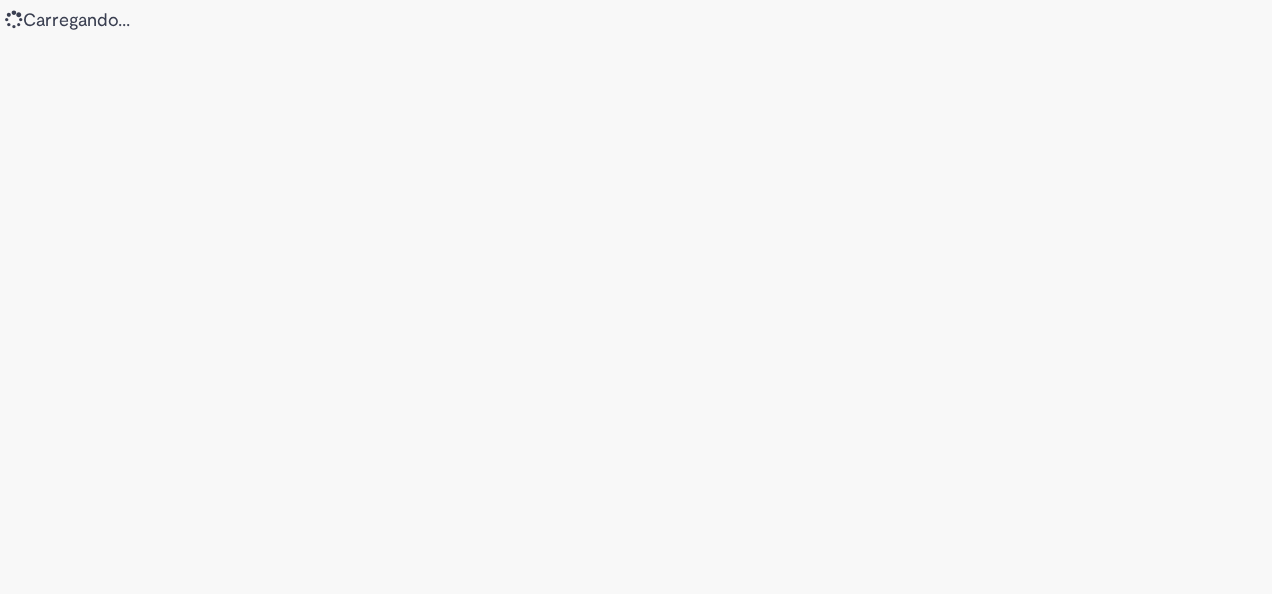 scroll, scrollTop: 0, scrollLeft: 0, axis: both 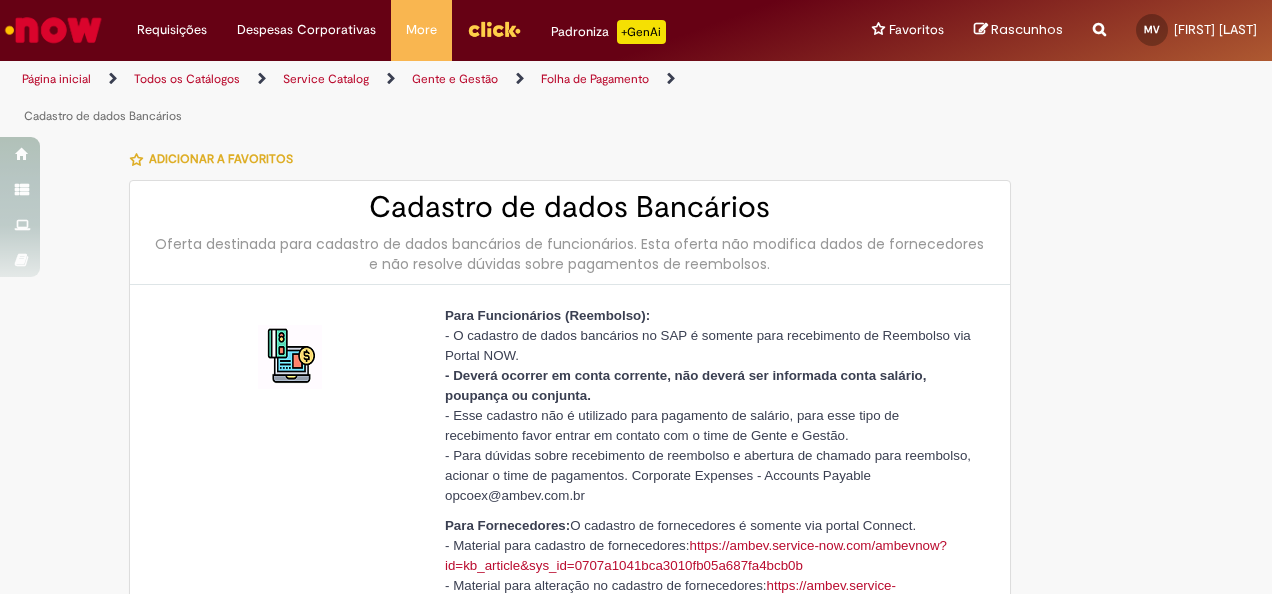type on "********" 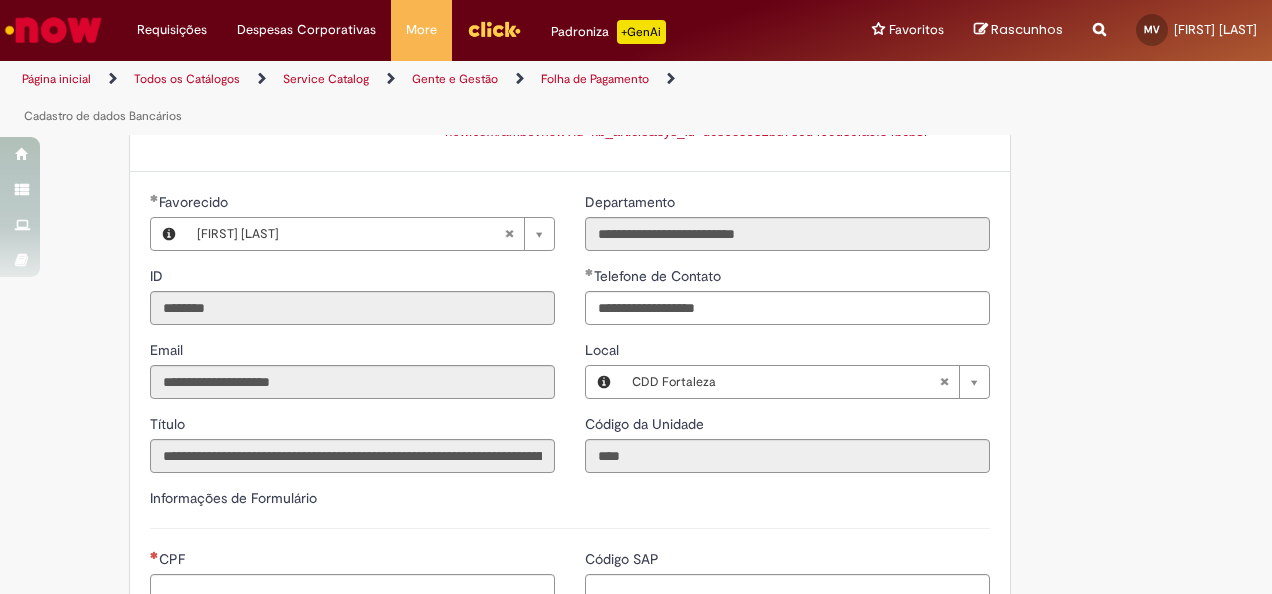 scroll, scrollTop: 700, scrollLeft: 0, axis: vertical 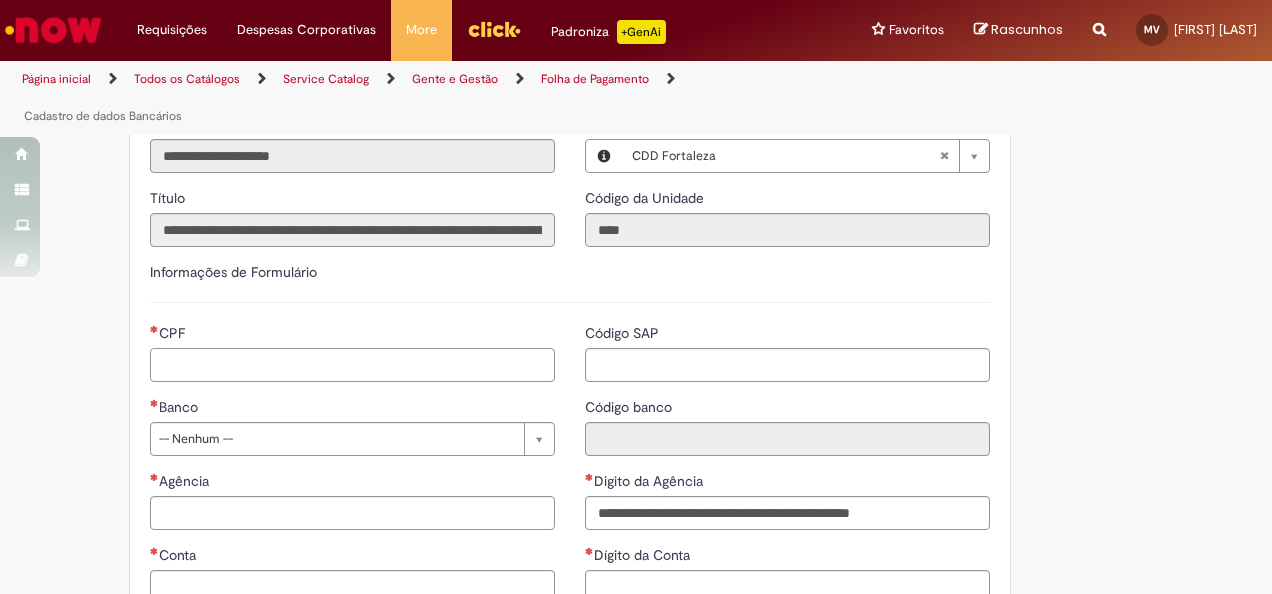 click on "CPF" at bounding box center (352, 365) 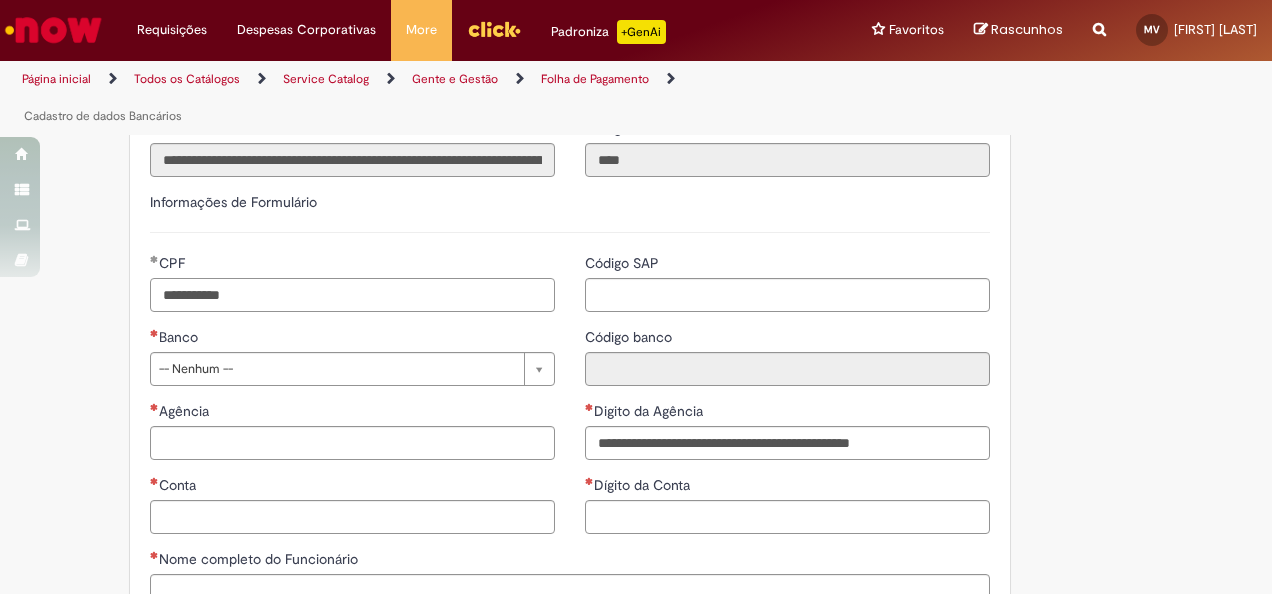 scroll, scrollTop: 800, scrollLeft: 0, axis: vertical 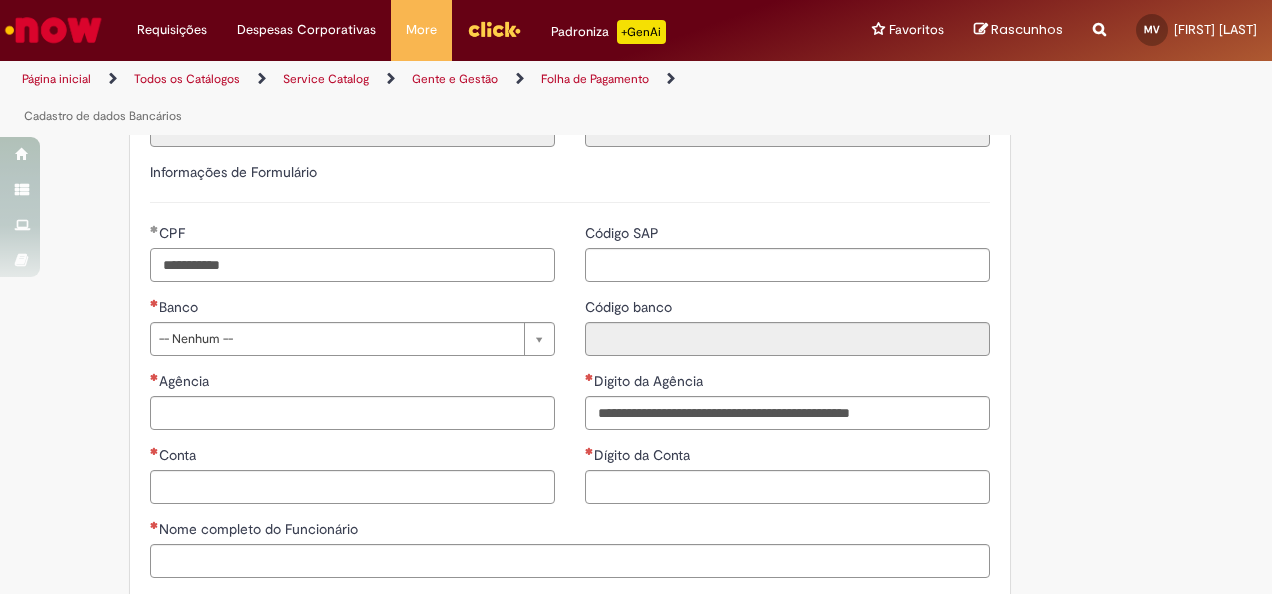 type on "**********" 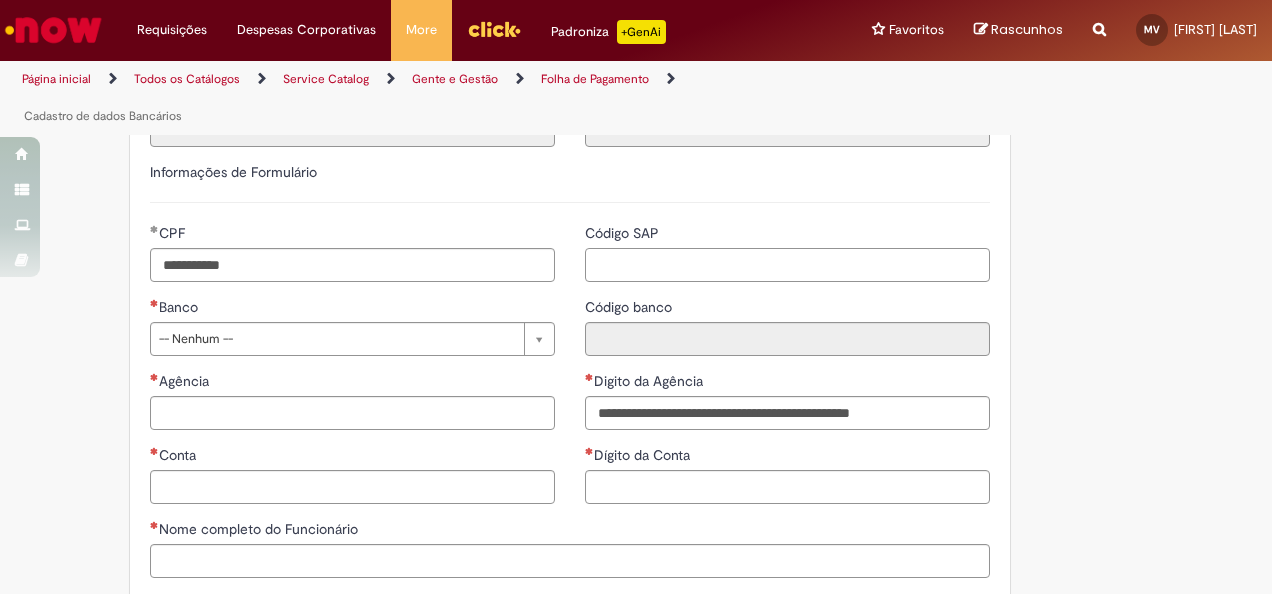 click on "Código SAP" at bounding box center (787, 265) 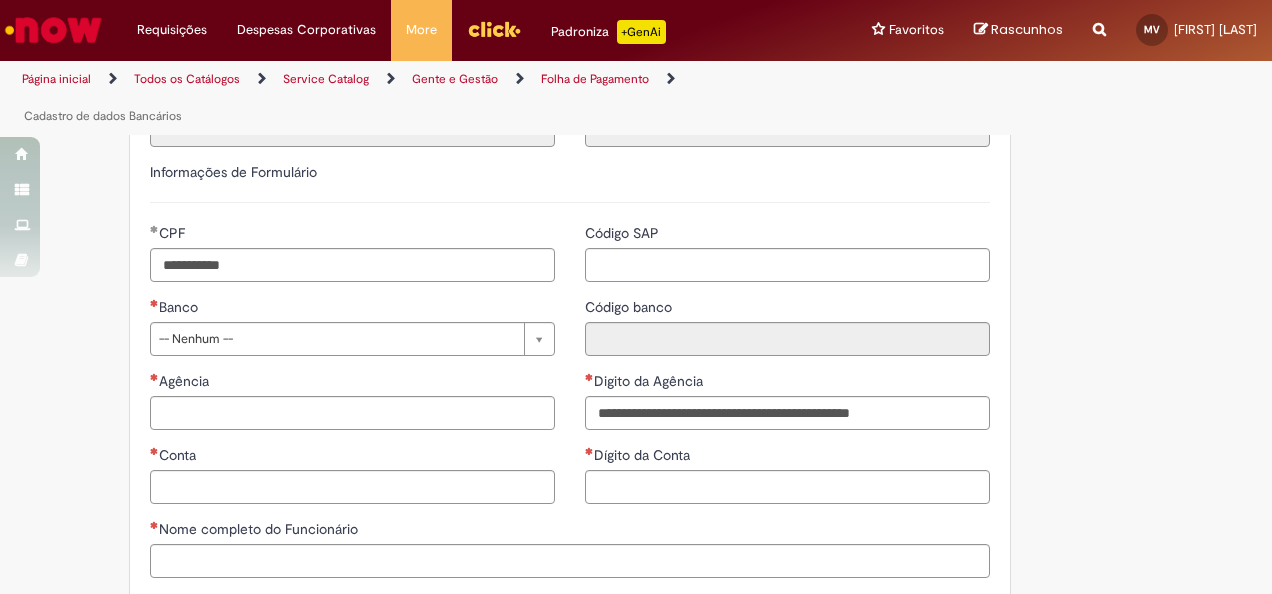 click on "Adicionar a Favoritos
Cadastro de dados Bancários
Oferta destinada para cadastro de dados bancários de funcionários. Esta oferta não modifica dados de fornecedores e não resolve dúvidas sobre pagamentos de reembolsos.
Para Funcionários (Reembolso):     - O cadastro de dados bancários no SAP é somente para recebimento de Reembolso via Portal NOW.      - Deverá ocorrer em conta corrente, não deverá ser informada conta salário, poupança ou conjunta.     - Esse cadastro não é utilizado para pagamento de salário, para esse tipo de recebimento favor entrar em contato com o time de Gente e Gestão.     - Para dúvidas sobre recebimento de reembolso e abertura de chamado para reembolso, acionar o time de pagamentos. Corporate Expenses - Accounts Payable opcoex@ambev.com.br
Para Fornecedores:" at bounding box center [636, 135] 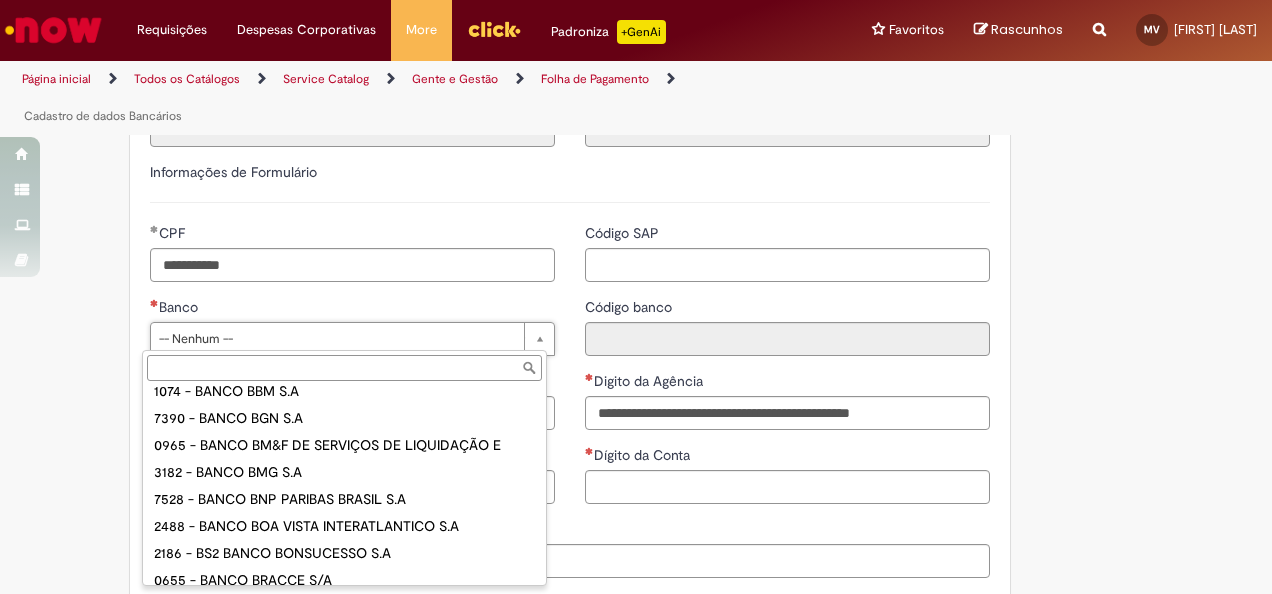 scroll, scrollTop: 193, scrollLeft: 0, axis: vertical 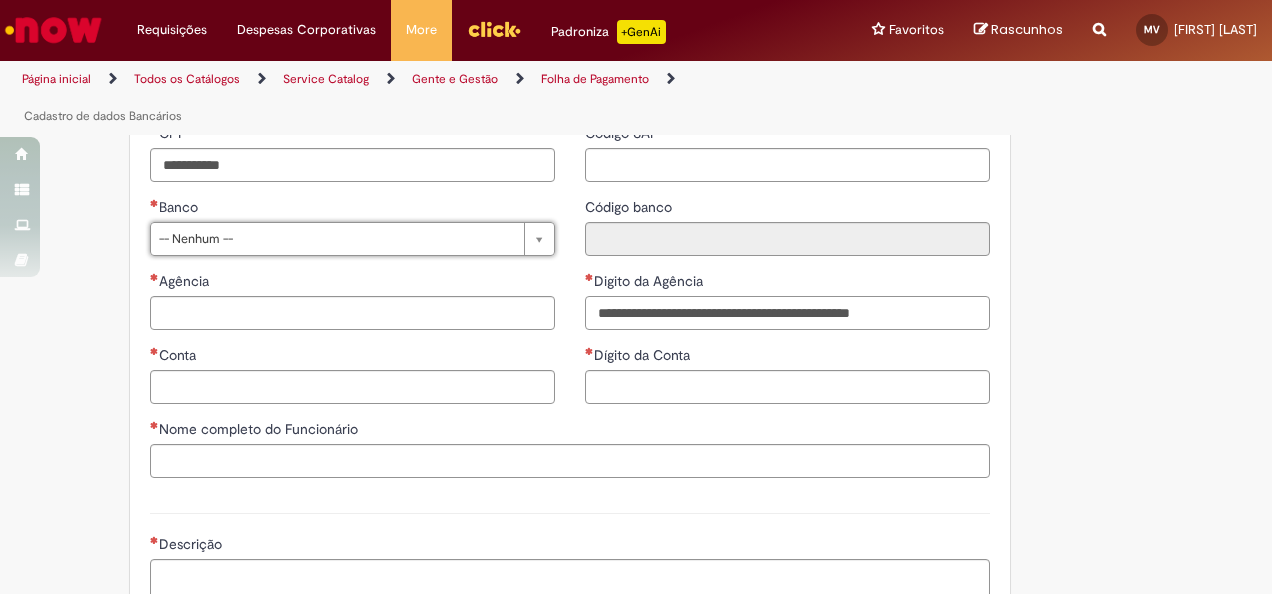 click on "Digito da Agência" at bounding box center [787, 313] 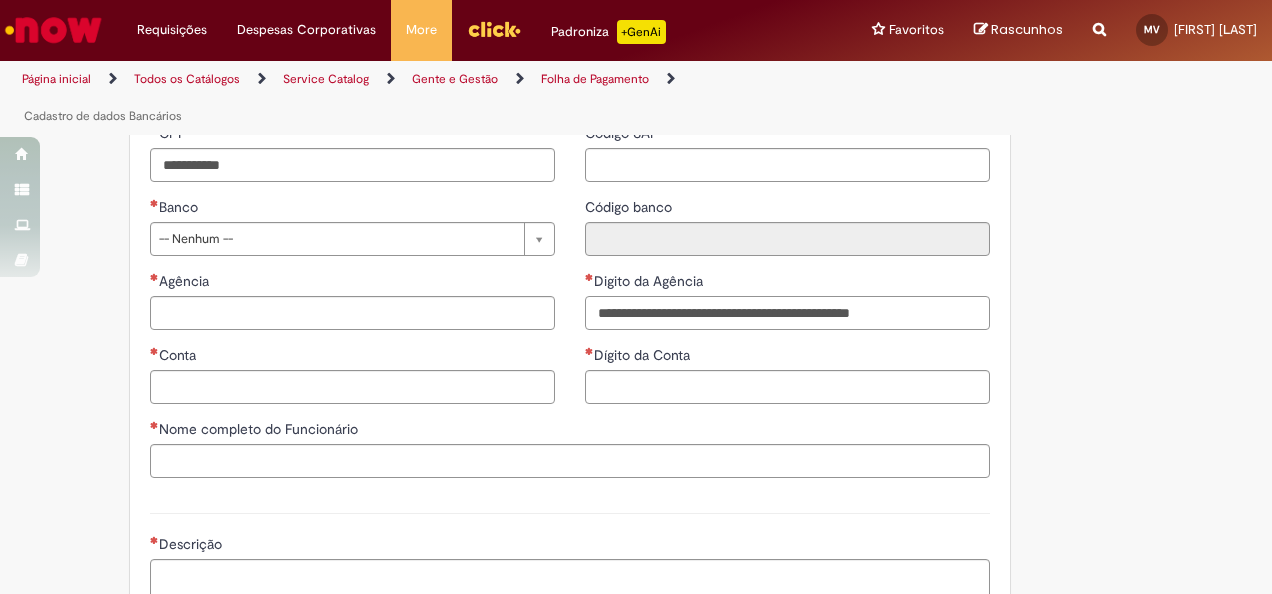 scroll, scrollTop: 1000, scrollLeft: 0, axis: vertical 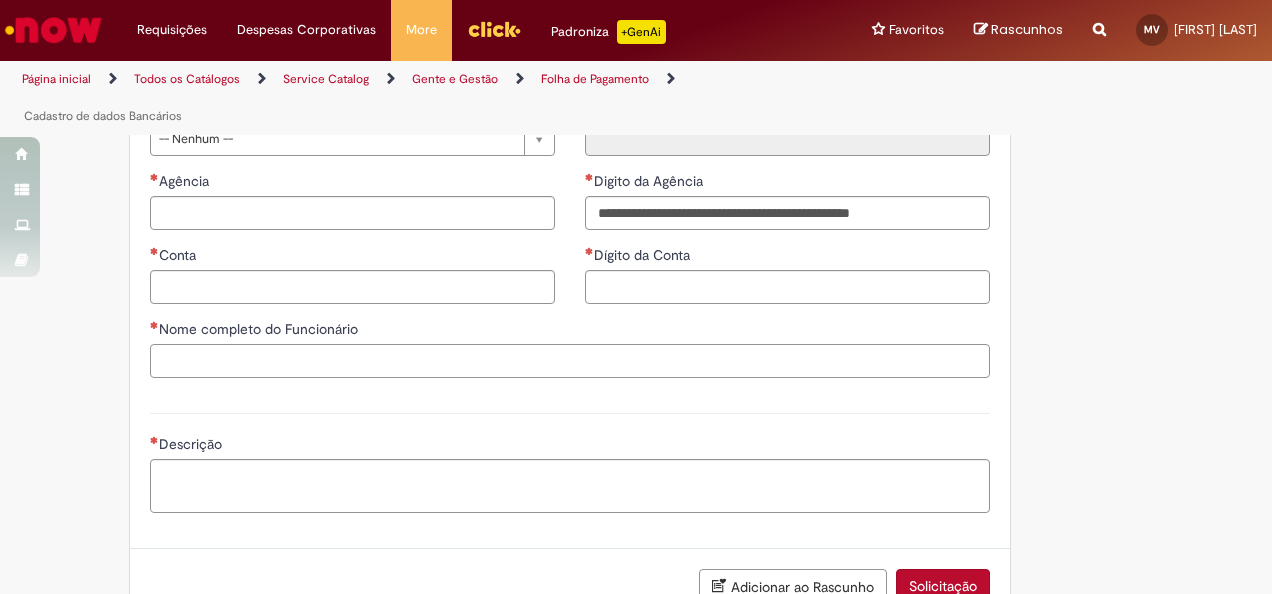 click on "Nome completo do Funcionário" at bounding box center (570, 361) 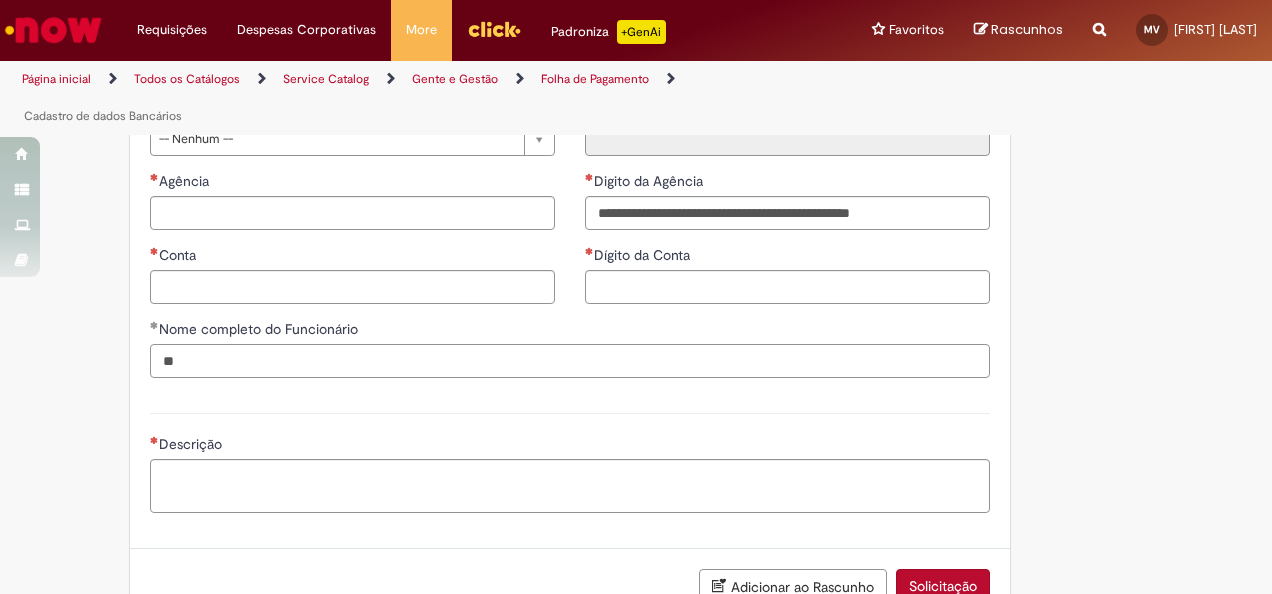 type on "*" 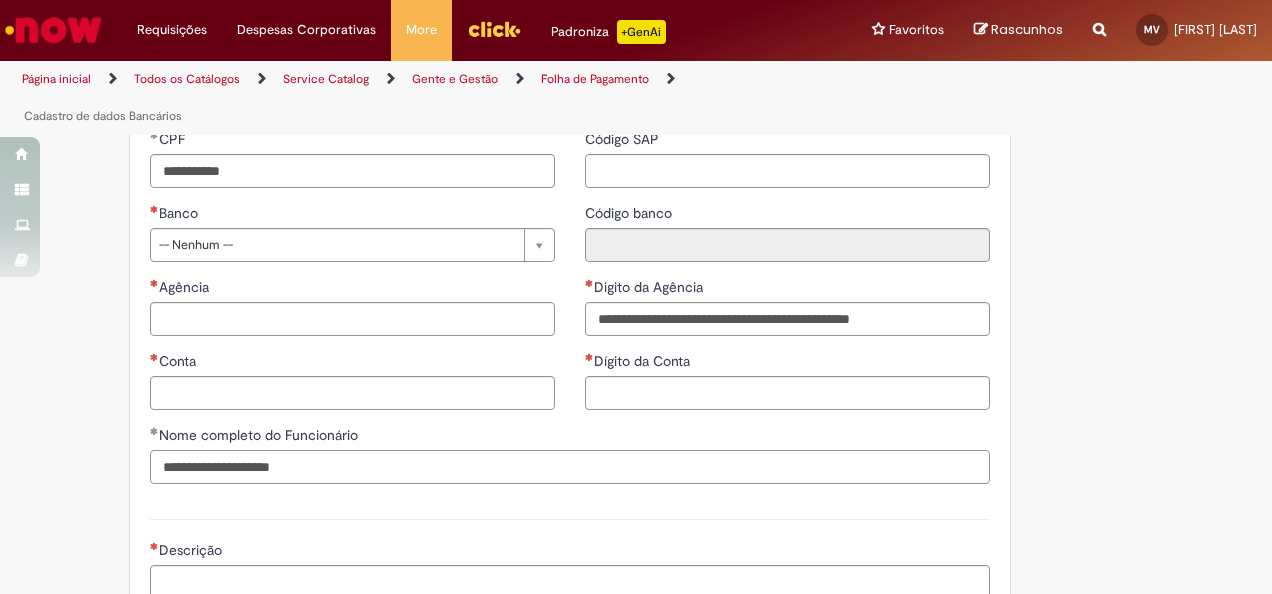 scroll, scrollTop: 800, scrollLeft: 0, axis: vertical 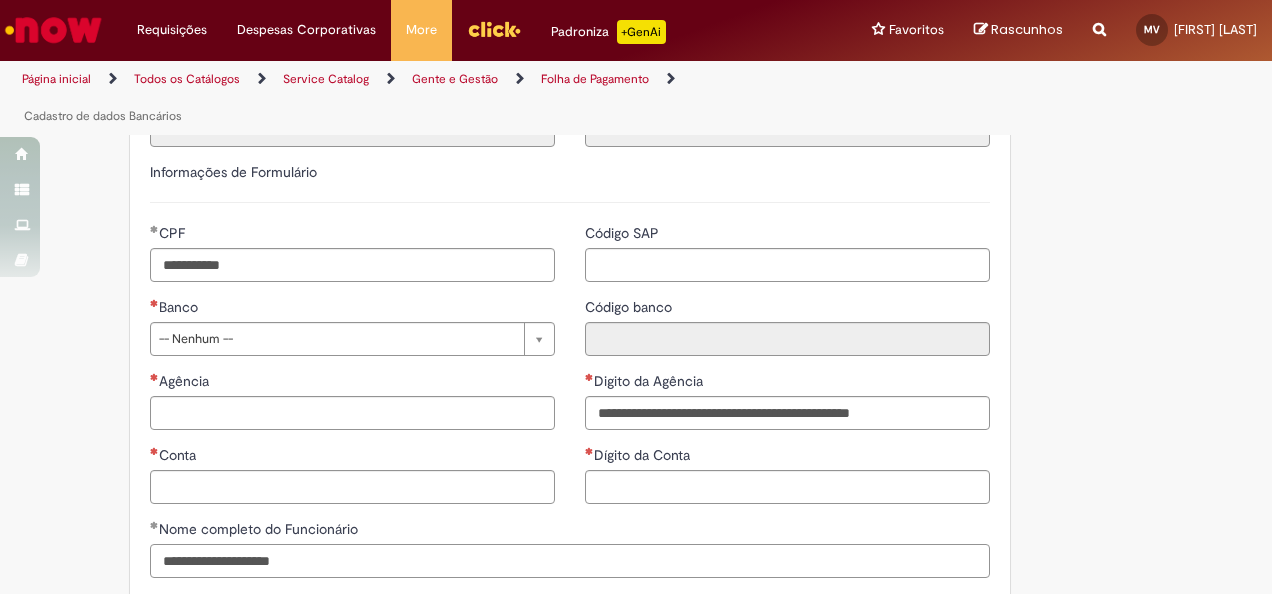 type on "**********" 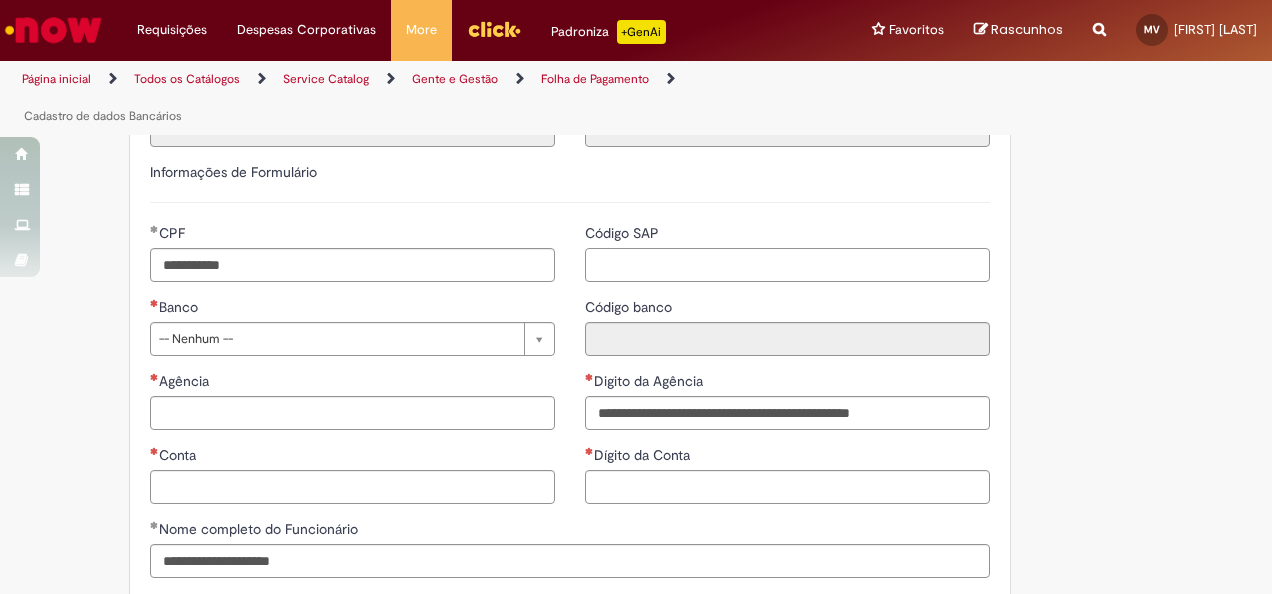 click on "Código SAP" at bounding box center (787, 265) 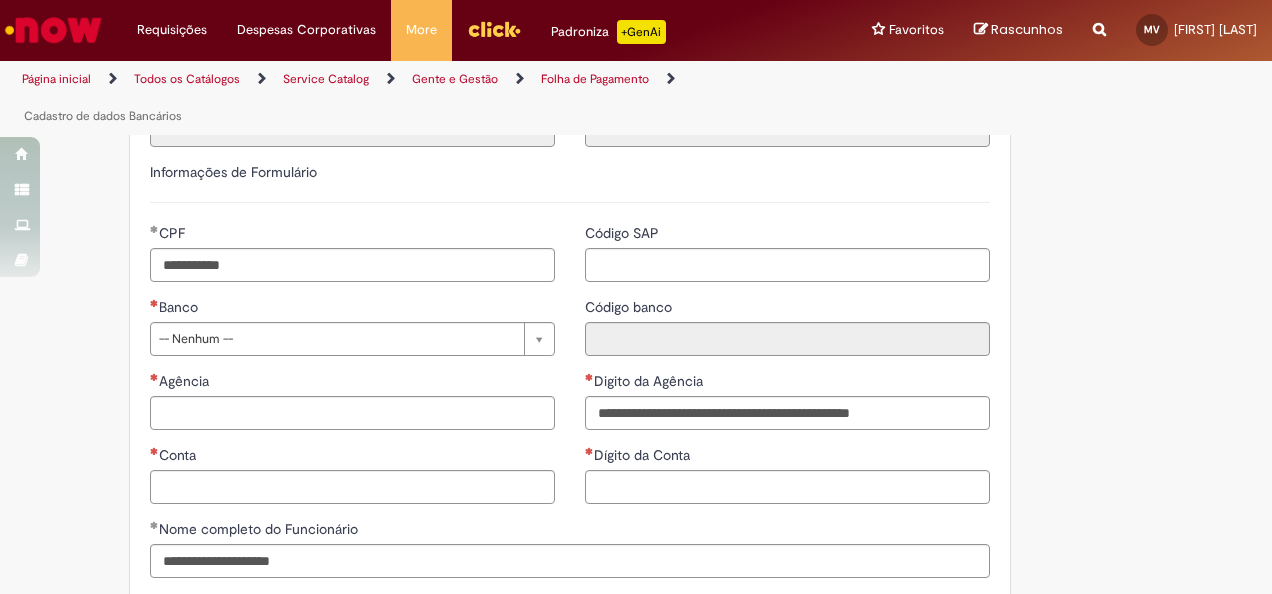click on "Adicionar a Favoritos
Cadastro de dados Bancários
Oferta destinada para cadastro de dados bancários de funcionários. Esta oferta não modifica dados de fornecedores e não resolve dúvidas sobre pagamentos de reembolsos.
Para Funcionários (Reembolso):     - O cadastro de dados bancários no SAP é somente para recebimento de Reembolso via Portal NOW.      - Deverá ocorrer em conta corrente, não deverá ser informada conta salário, poupança ou conjunta.     - Esse cadastro não é utilizado para pagamento de salário, para esse tipo de recebimento favor entrar em contato com o time de Gente e Gestão.     - Para dúvidas sobre recebimento de reembolso e abertura de chamado para reembolso, acionar o time de pagamentos. Corporate Expenses - Accounts Payable opcoex@ambev.com.br
Para Fornecedores:" at bounding box center [636, 135] 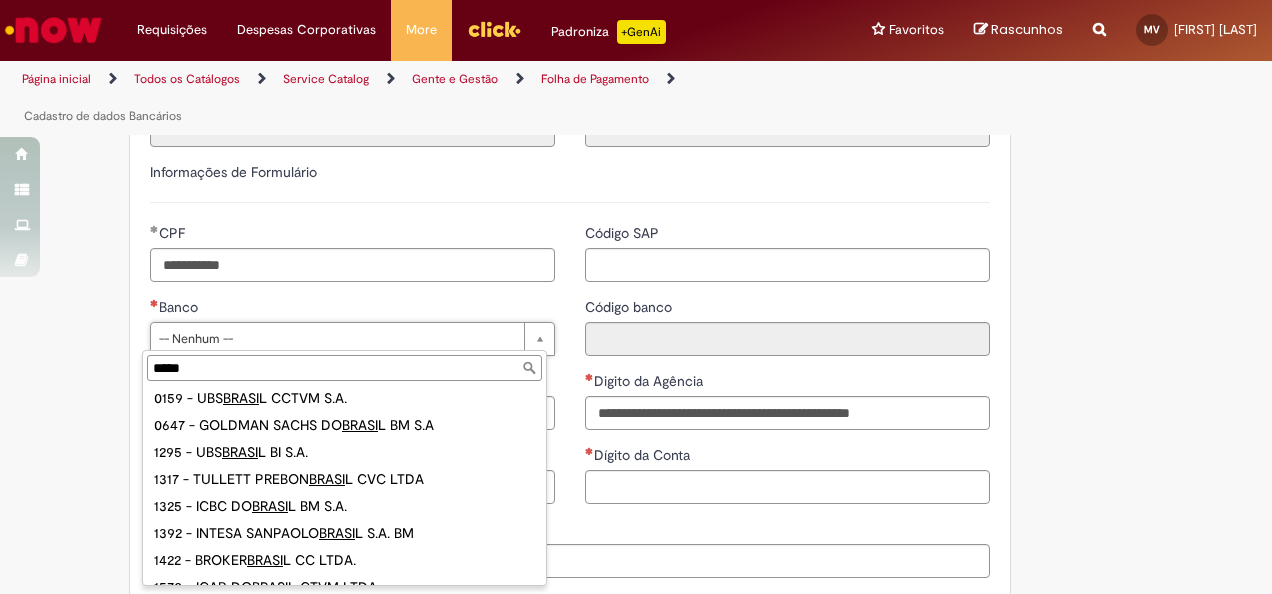 scroll, scrollTop: 0, scrollLeft: 0, axis: both 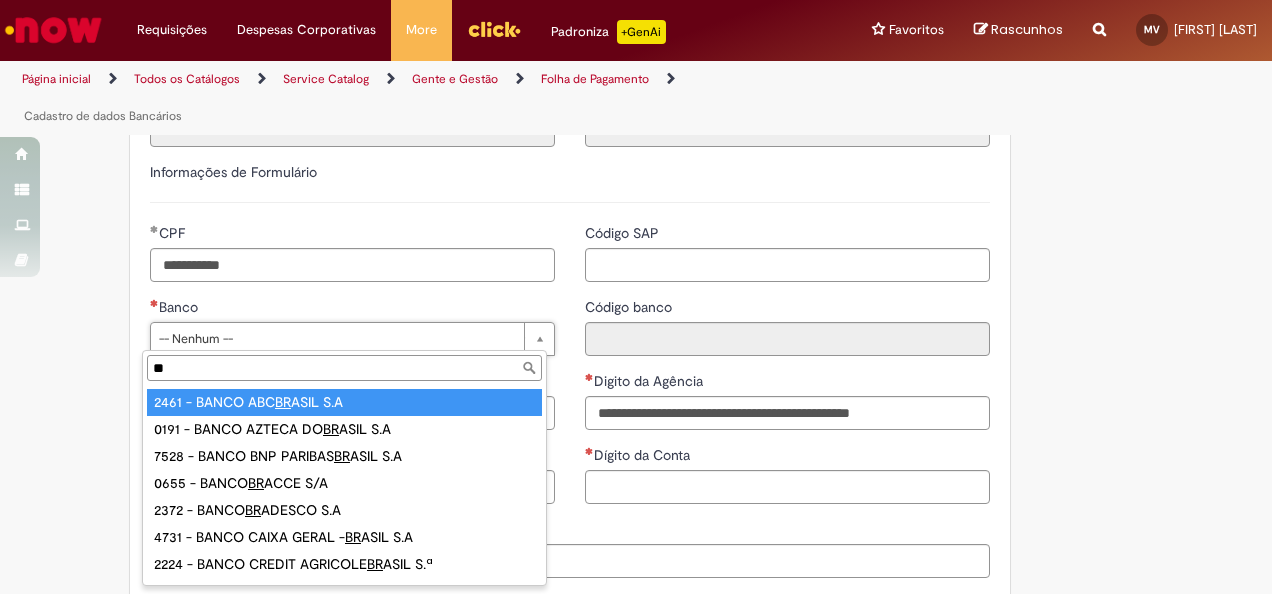type on "*" 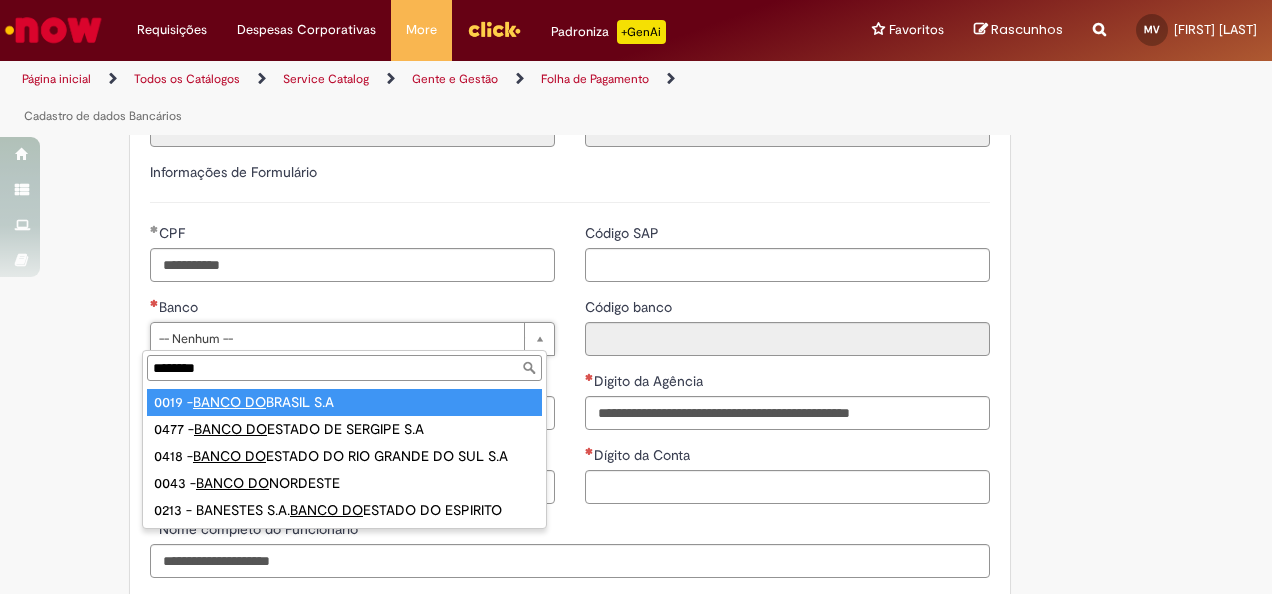 type on "********" 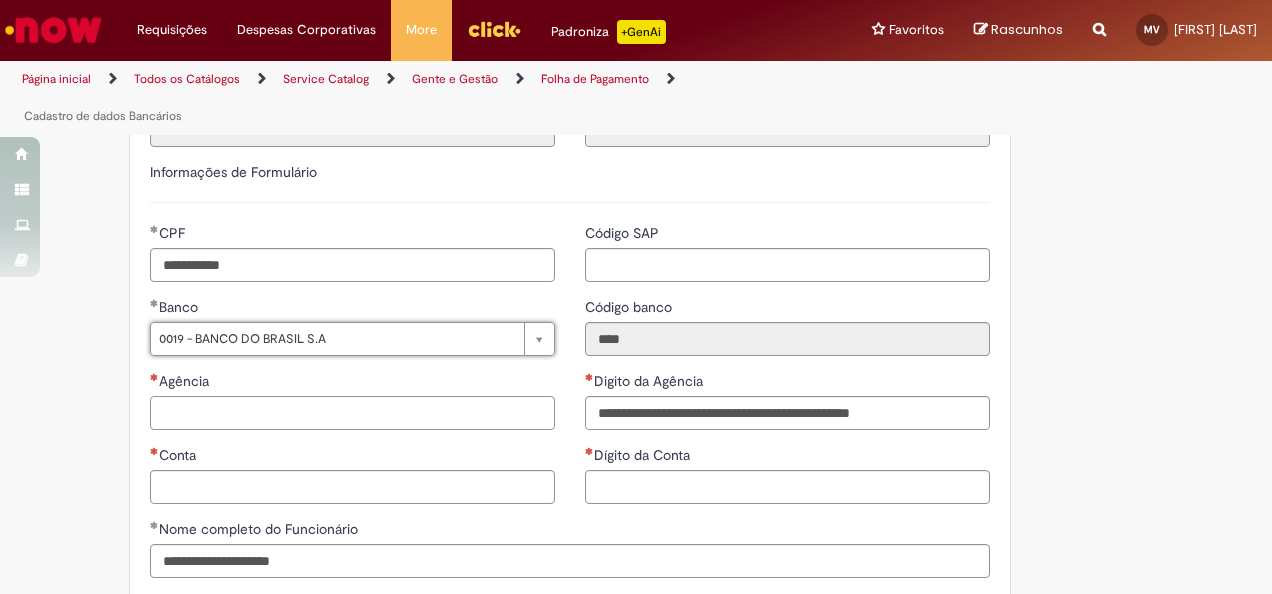 click on "Agência" at bounding box center (352, 413) 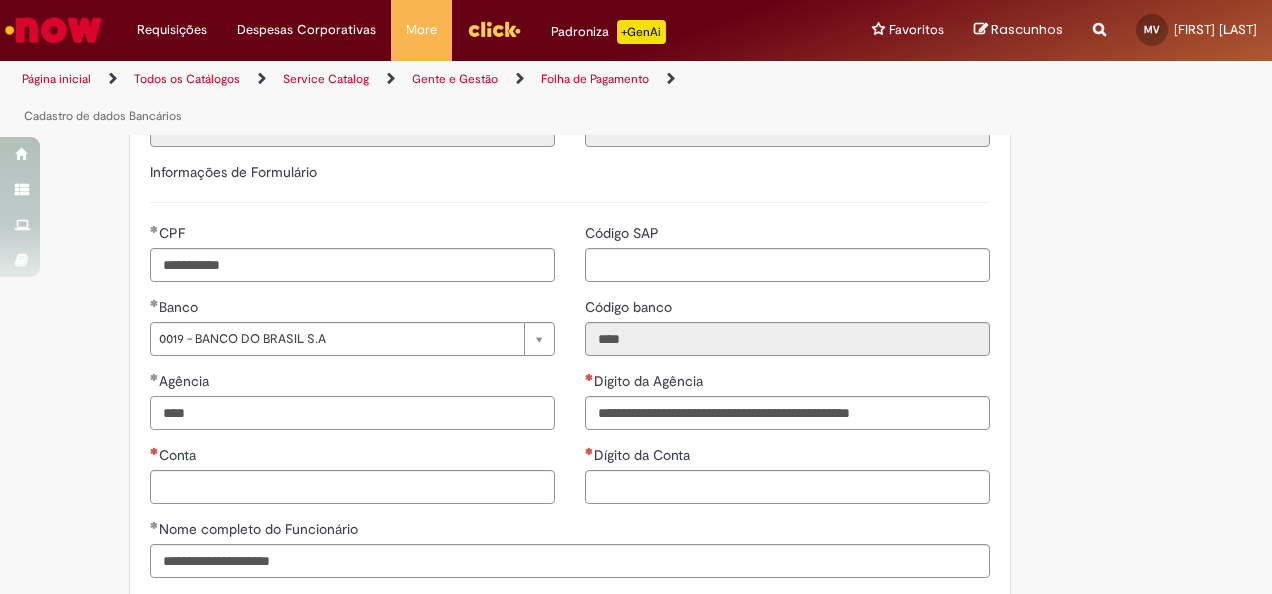 type on "****" 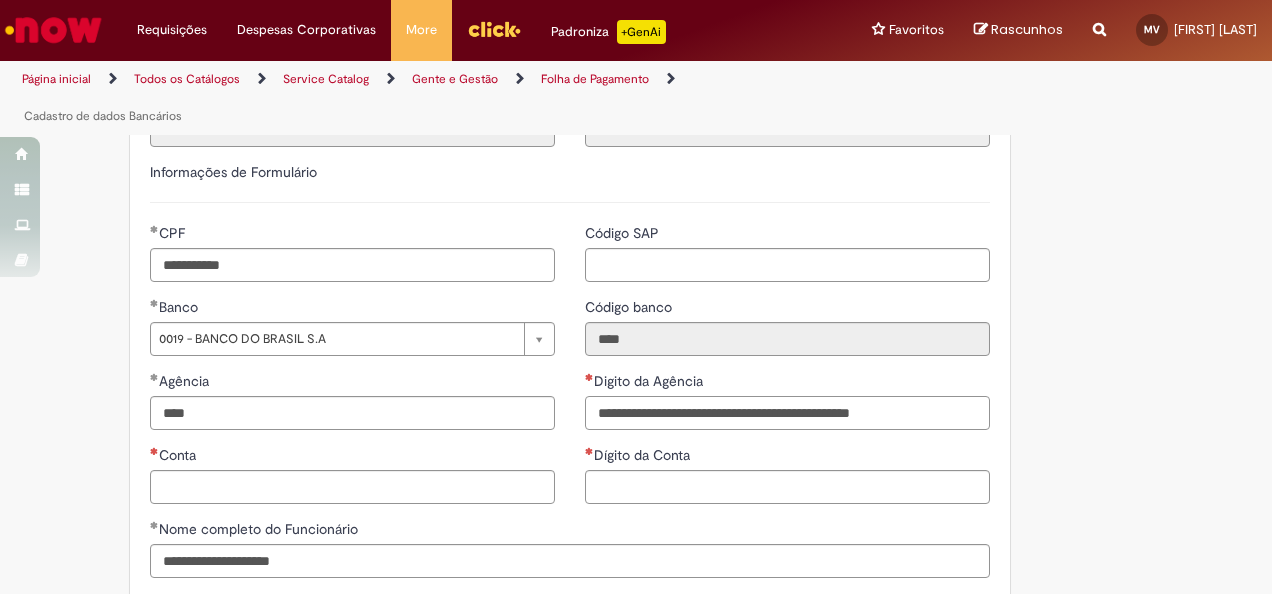 type on "**********" 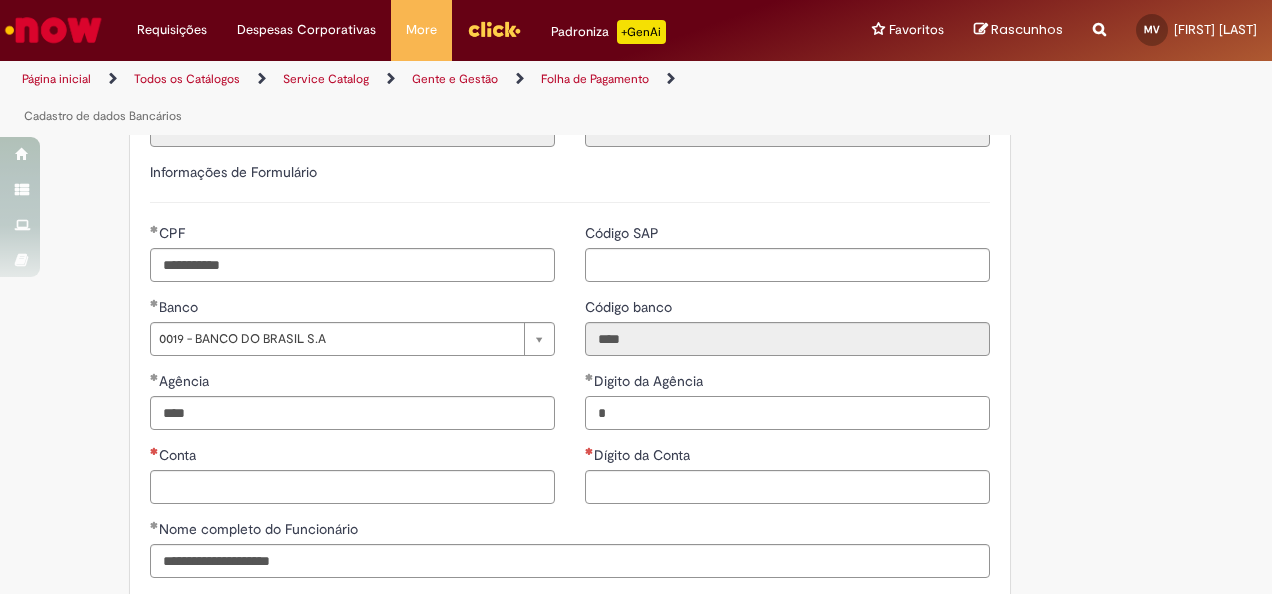 type on "*" 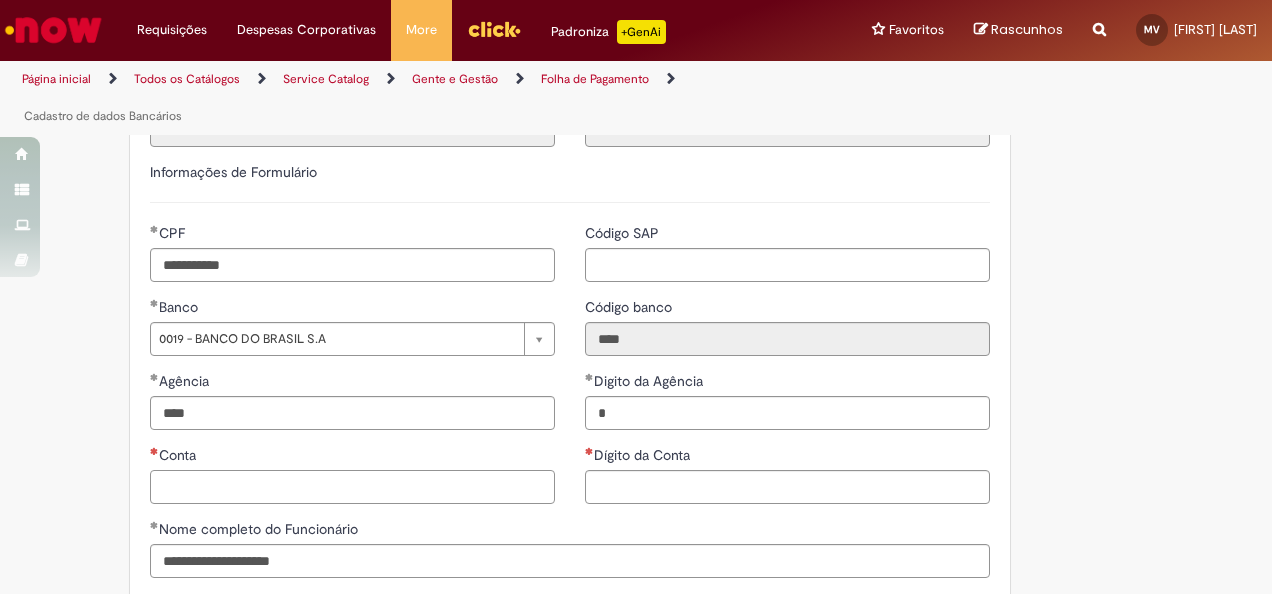type on "**********" 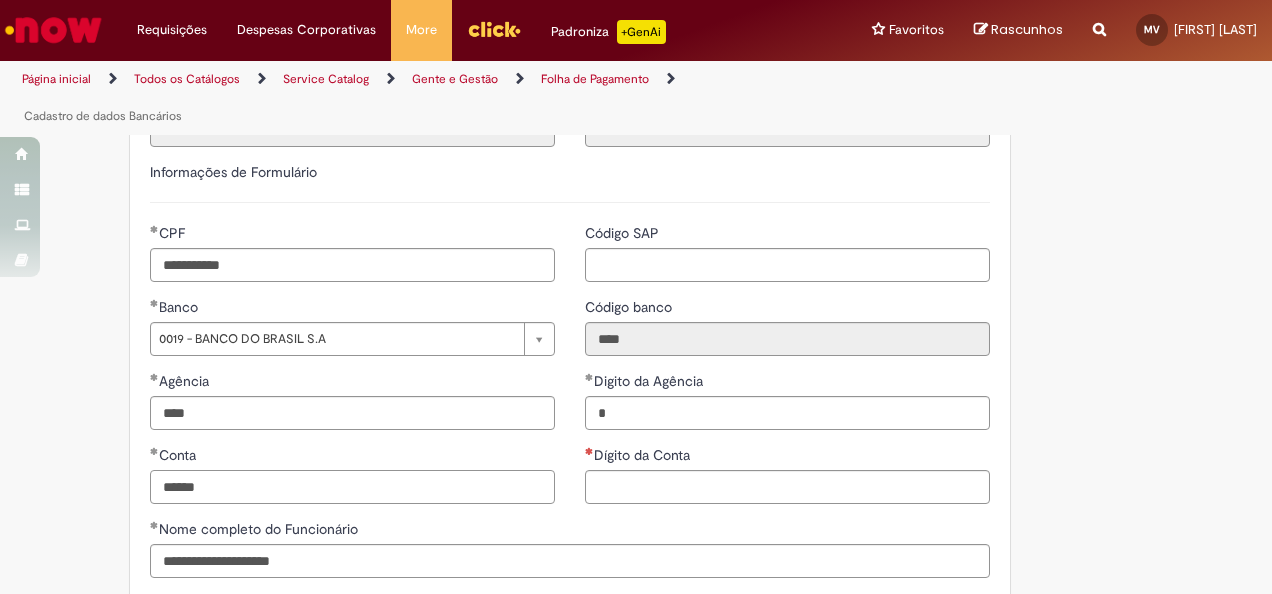 type on "******" 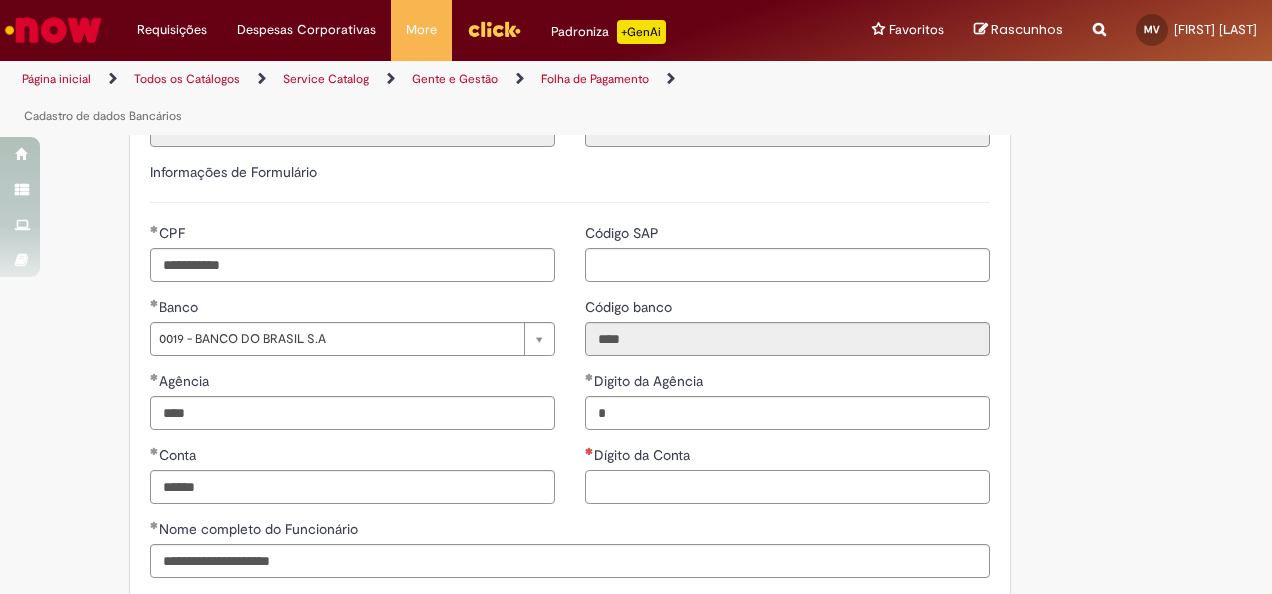 type on "**********" 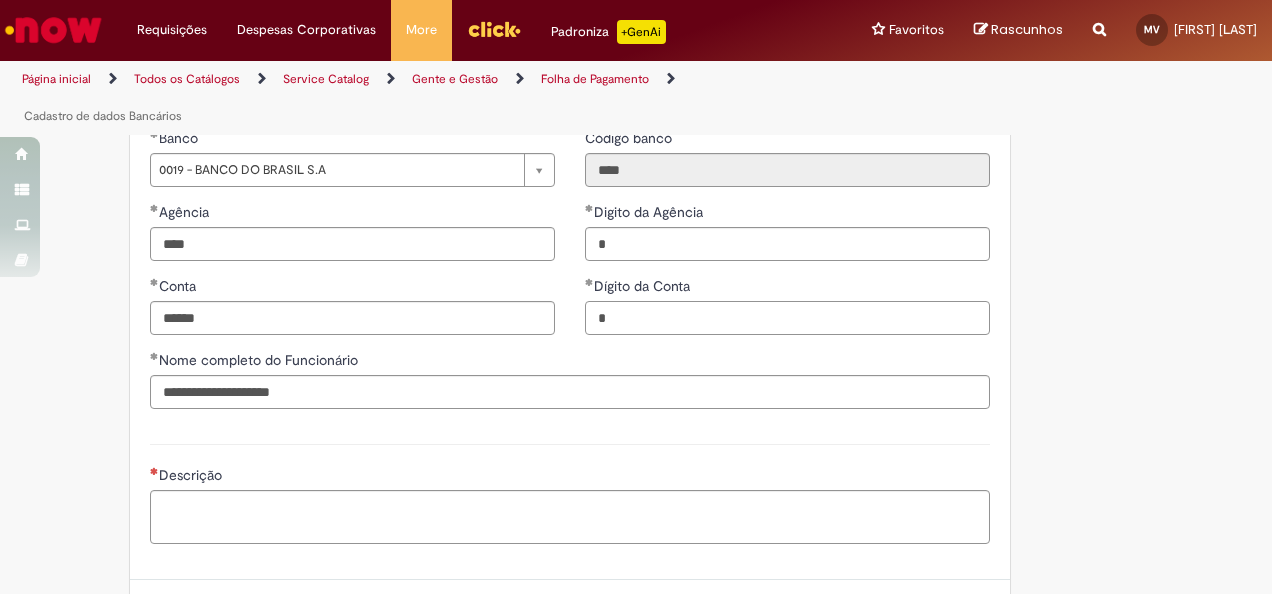 scroll, scrollTop: 1100, scrollLeft: 0, axis: vertical 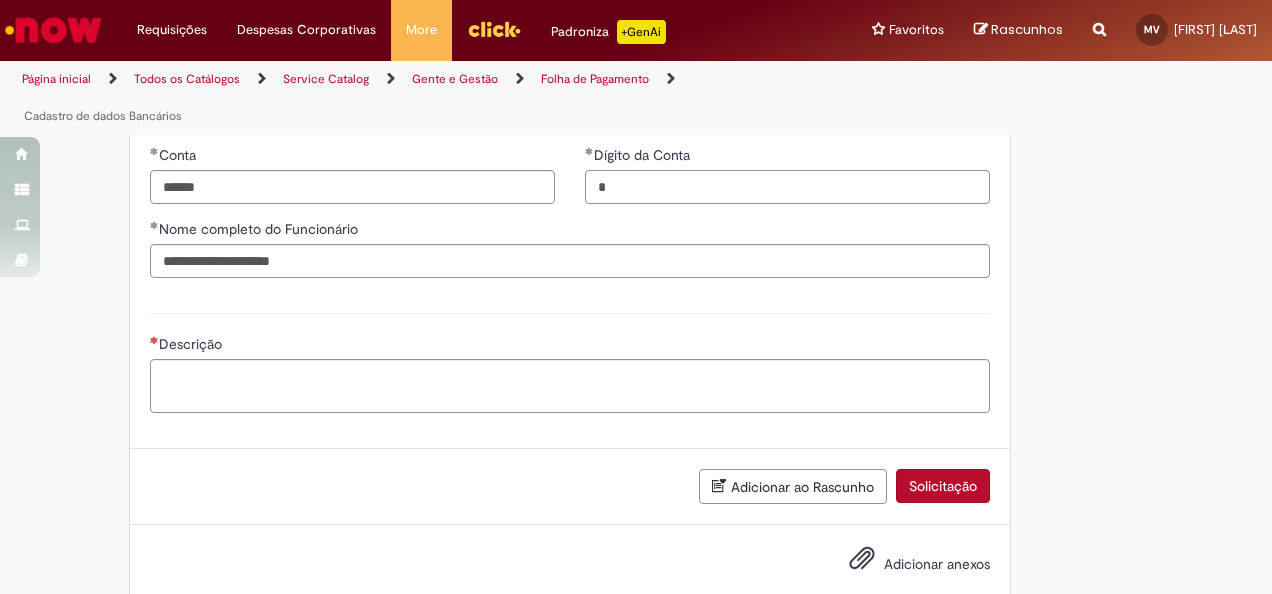 type on "*" 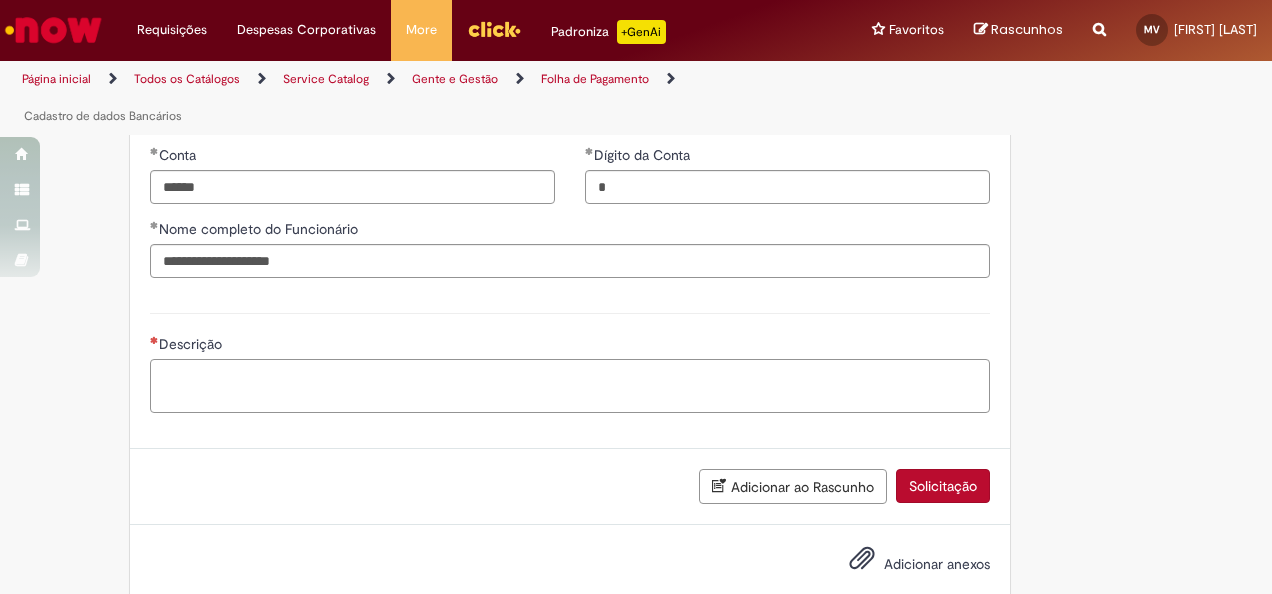type on "**********" 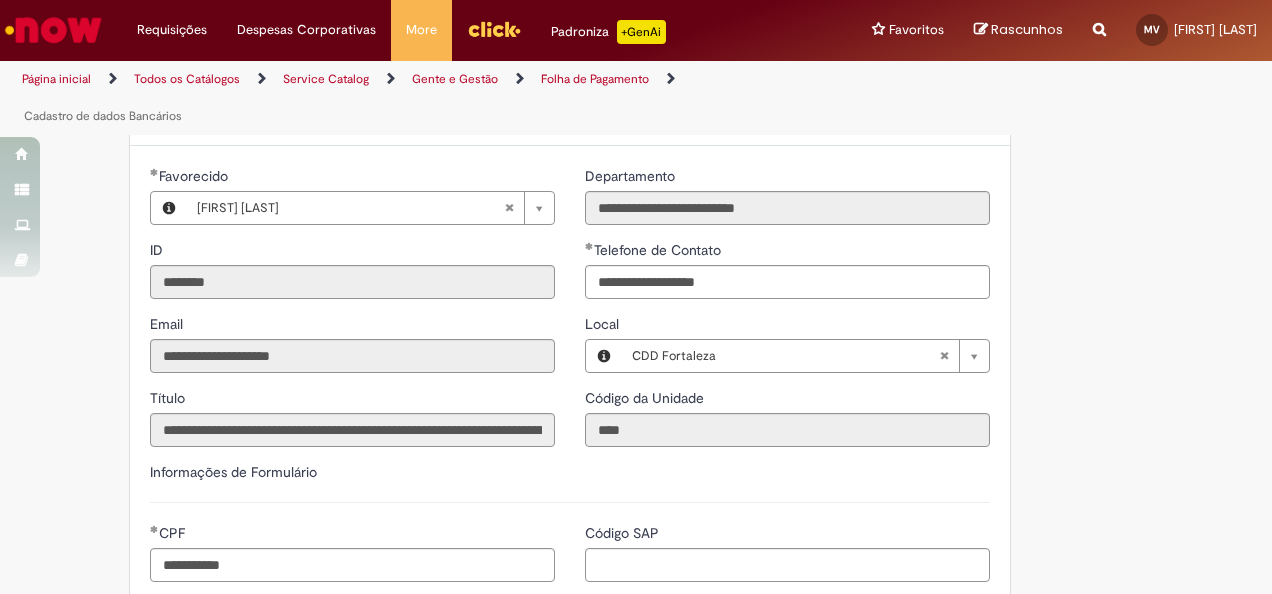 scroll, scrollTop: 1134, scrollLeft: 0, axis: vertical 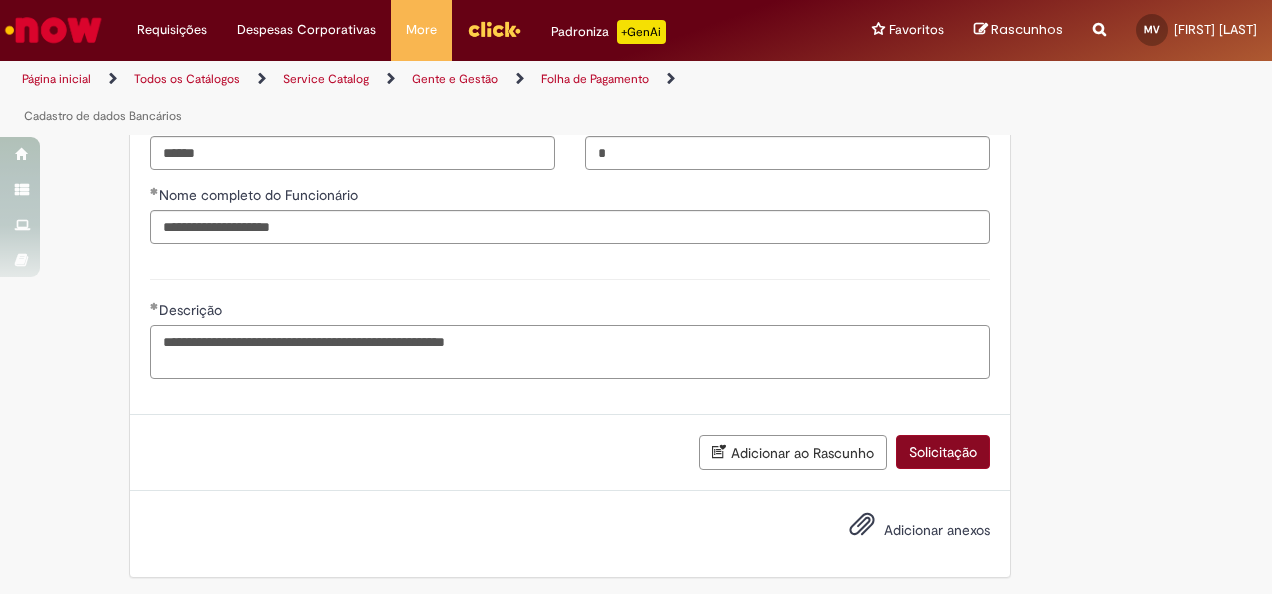 type on "**********" 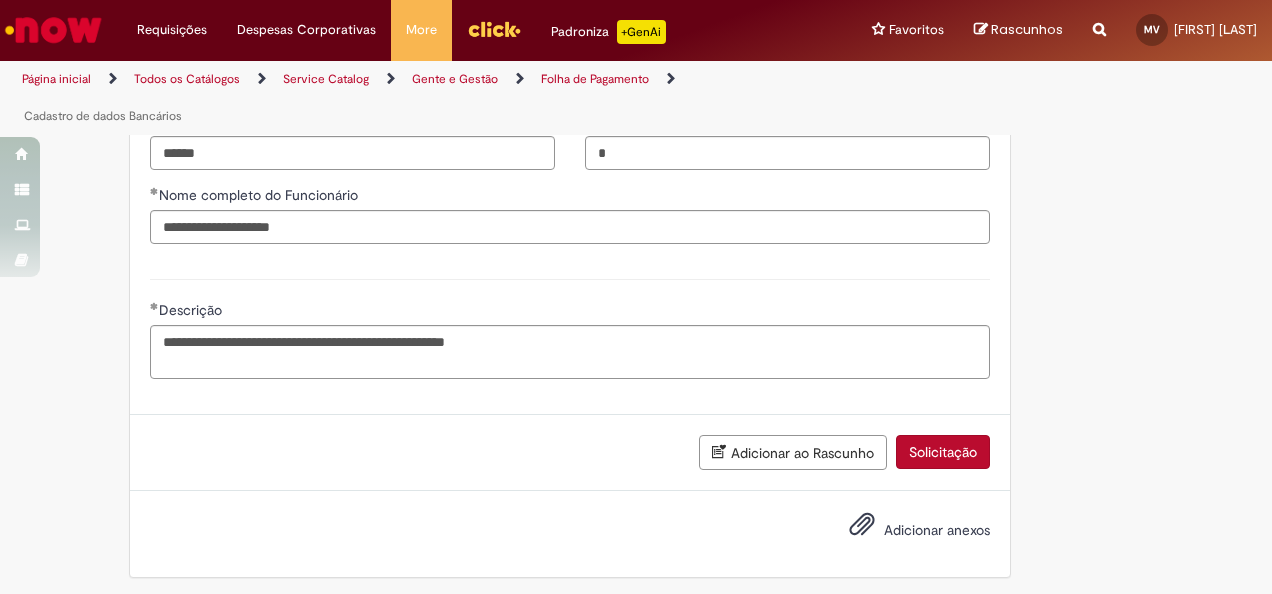type on "**********" 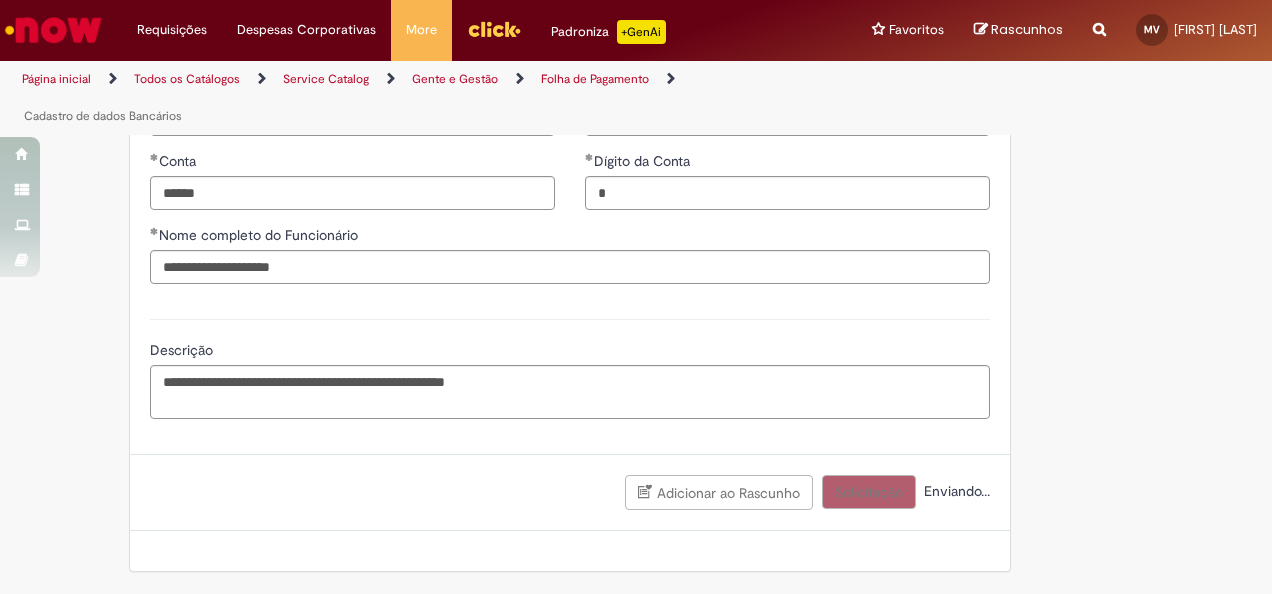 scroll, scrollTop: 1089, scrollLeft: 0, axis: vertical 